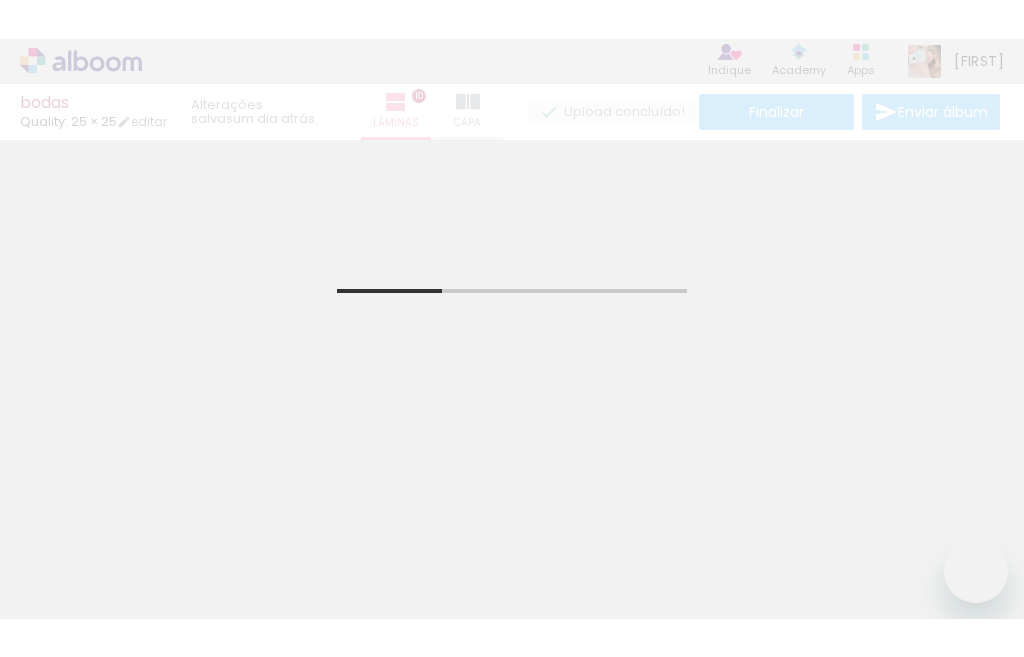 scroll, scrollTop: 0, scrollLeft: 0, axis: both 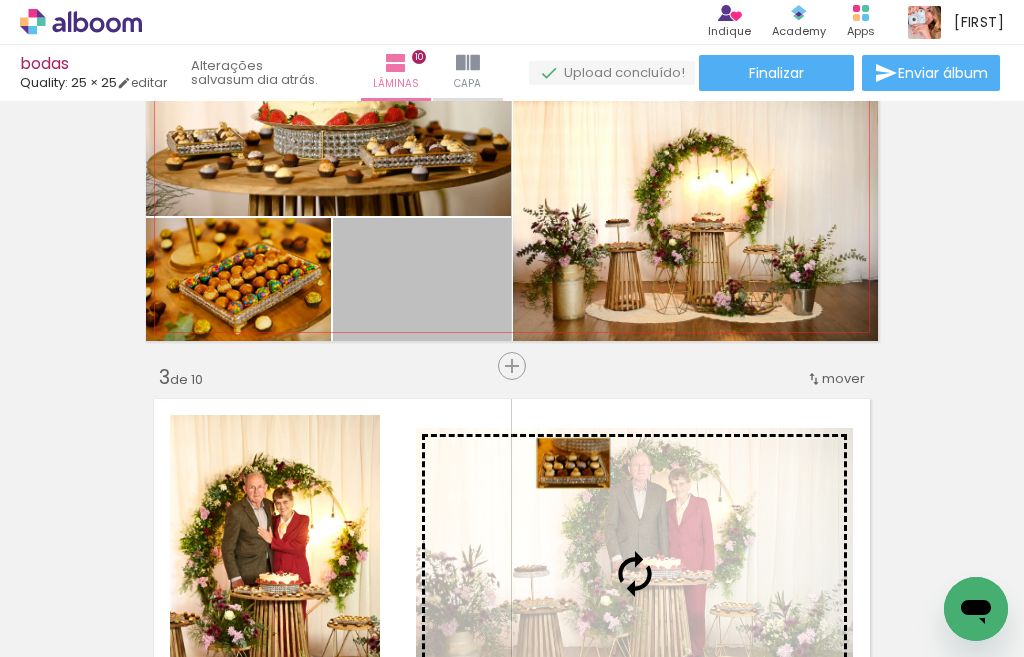 drag, startPoint x: 559, startPoint y: 449, endPoint x: 565, endPoint y: 463, distance: 15.231546 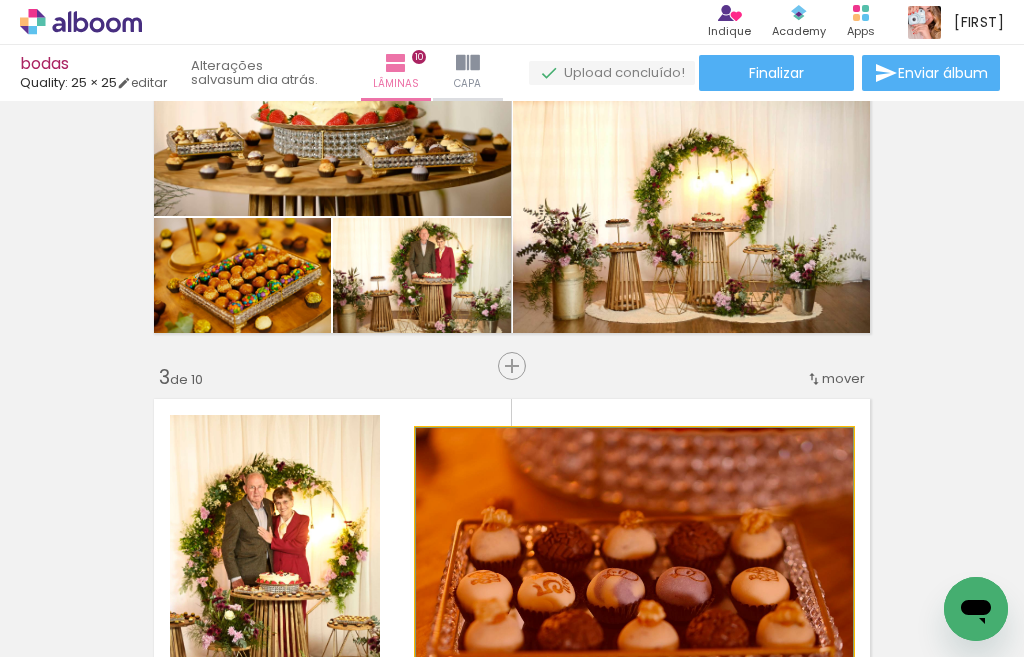 drag, startPoint x: 639, startPoint y: 490, endPoint x: 736, endPoint y: 623, distance: 164.6147 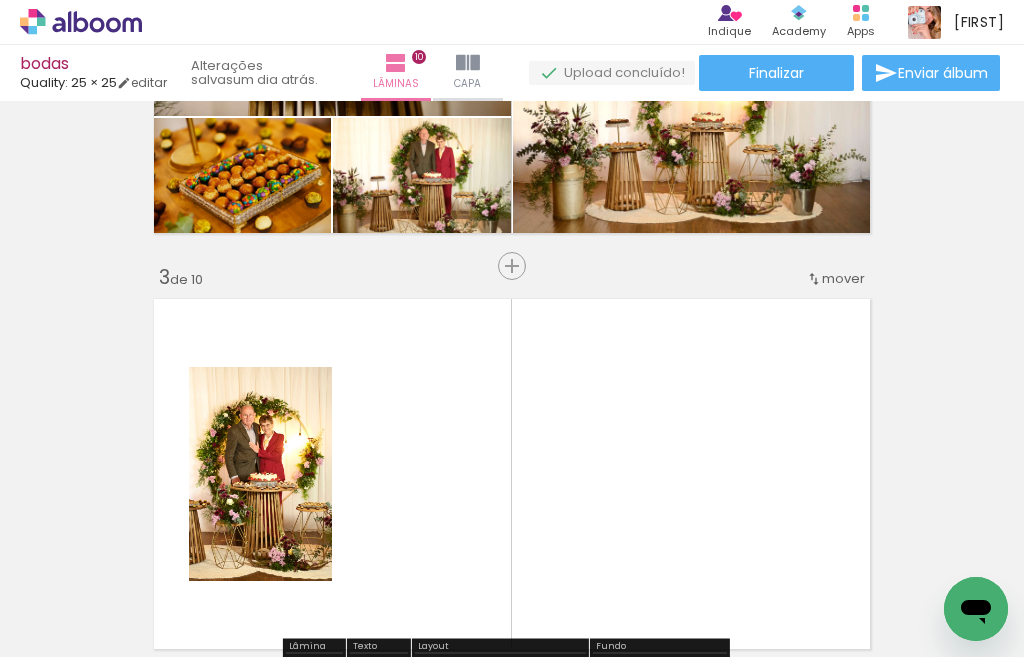 scroll, scrollTop: 600, scrollLeft: 0, axis: vertical 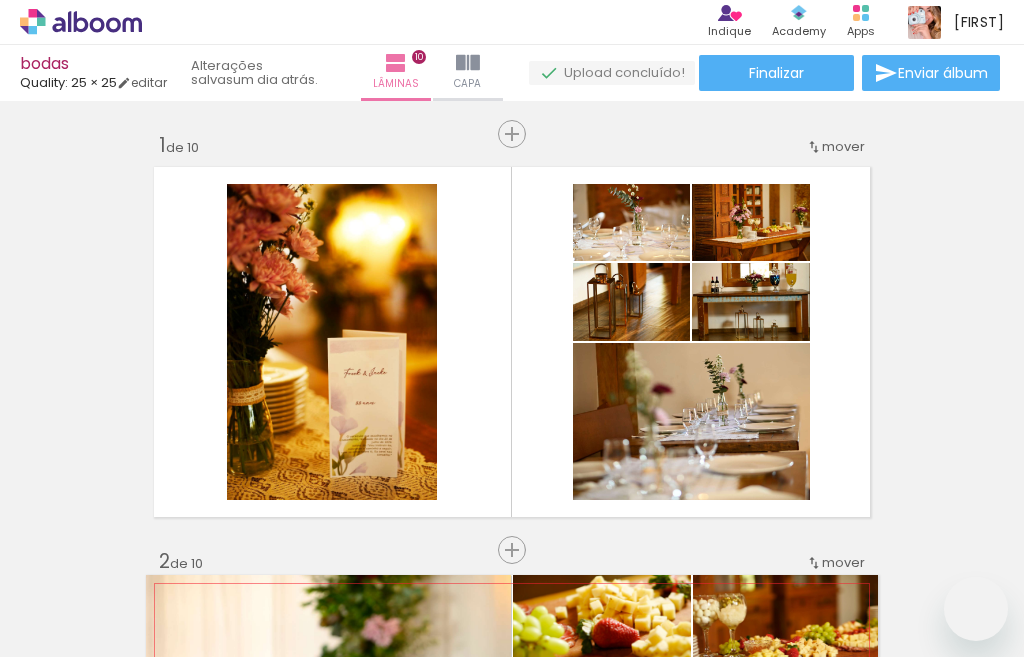 click on "Inserir lâmina 1  de 10  Inserir lâmina 2  de 10  Inserir lâmina 3  de 10  Inserir lâmina 4  de 10  Inserir lâmina 5  de 10  Inserir lâmina 6  de 10  Inserir lâmina 7  de 10  Inserir lâmina 8  de 10  Inserir lâmina 9  de 10  Inserir lâmina 10  de 10" at bounding box center (512, 2396) 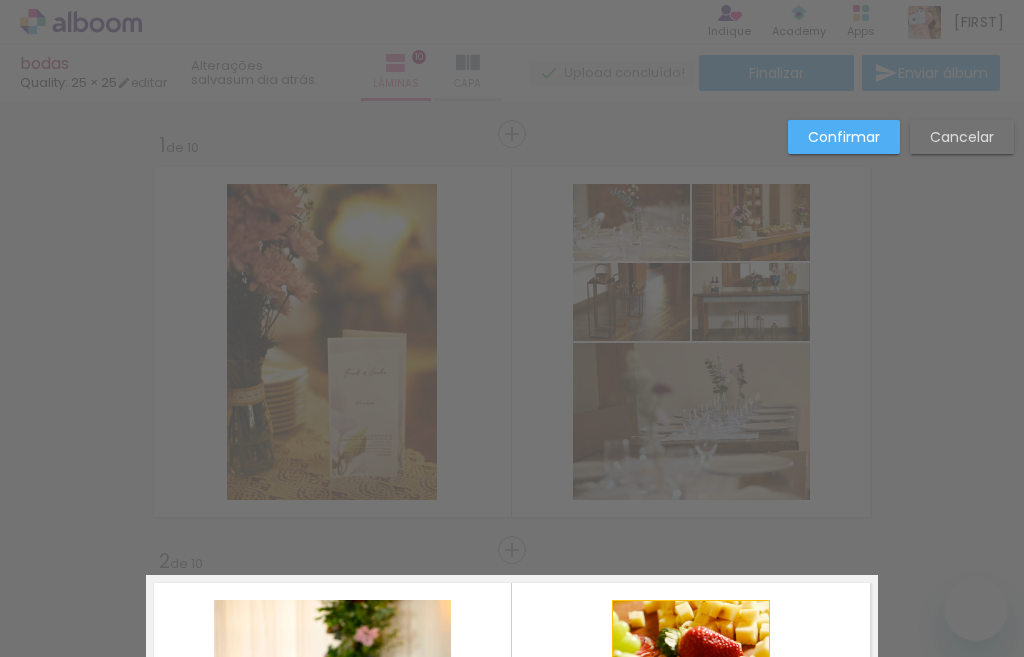 scroll, scrollTop: 0, scrollLeft: 0, axis: both 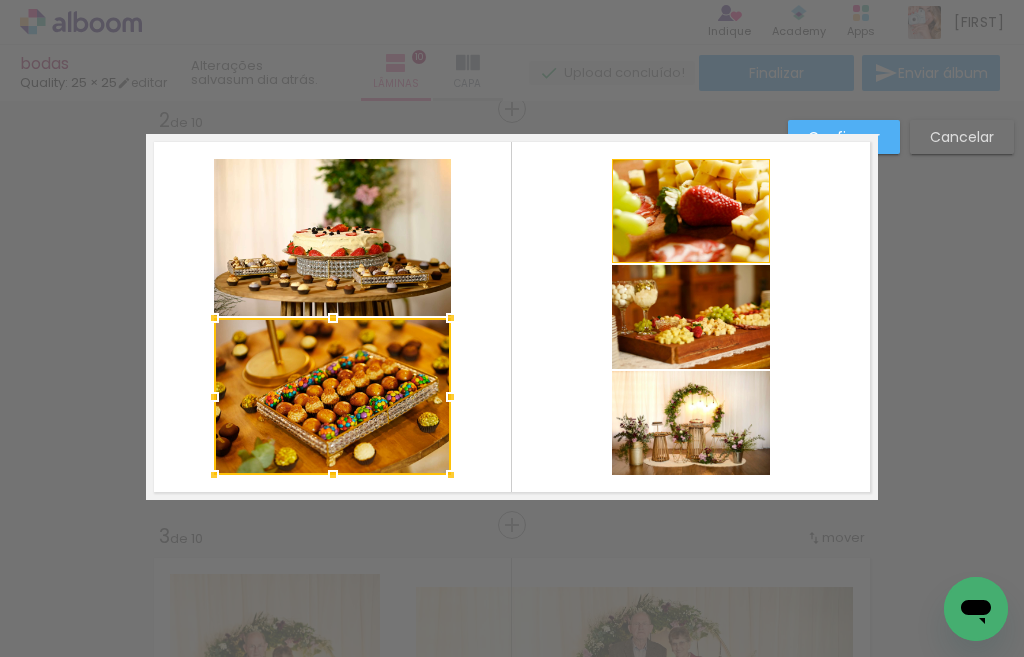 click on "Confirmar" at bounding box center (0, 0) 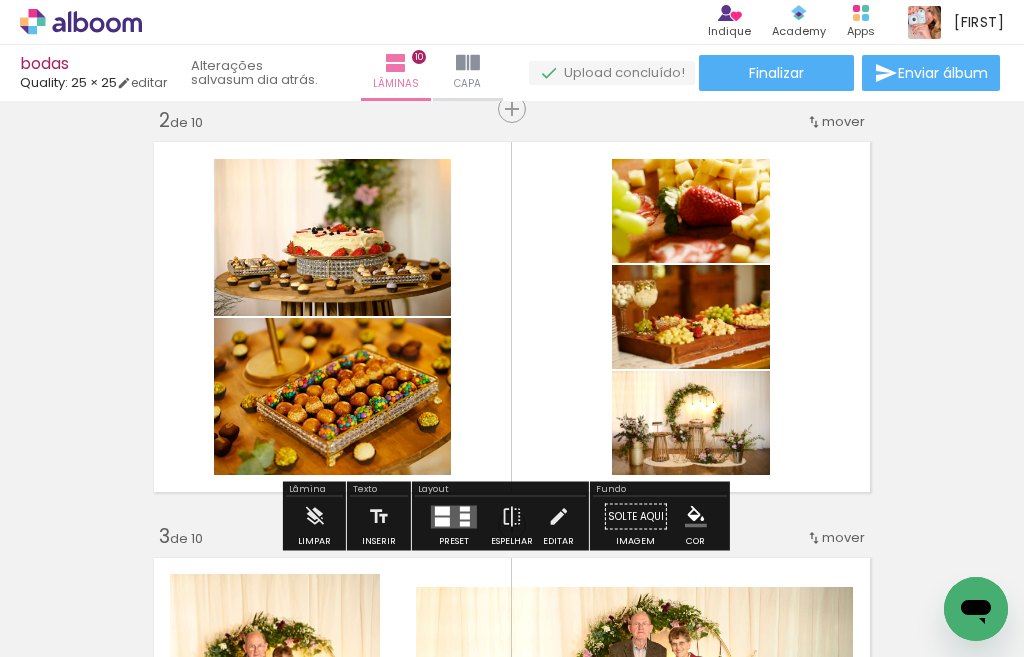 scroll, scrollTop: 0, scrollLeft: 2658, axis: horizontal 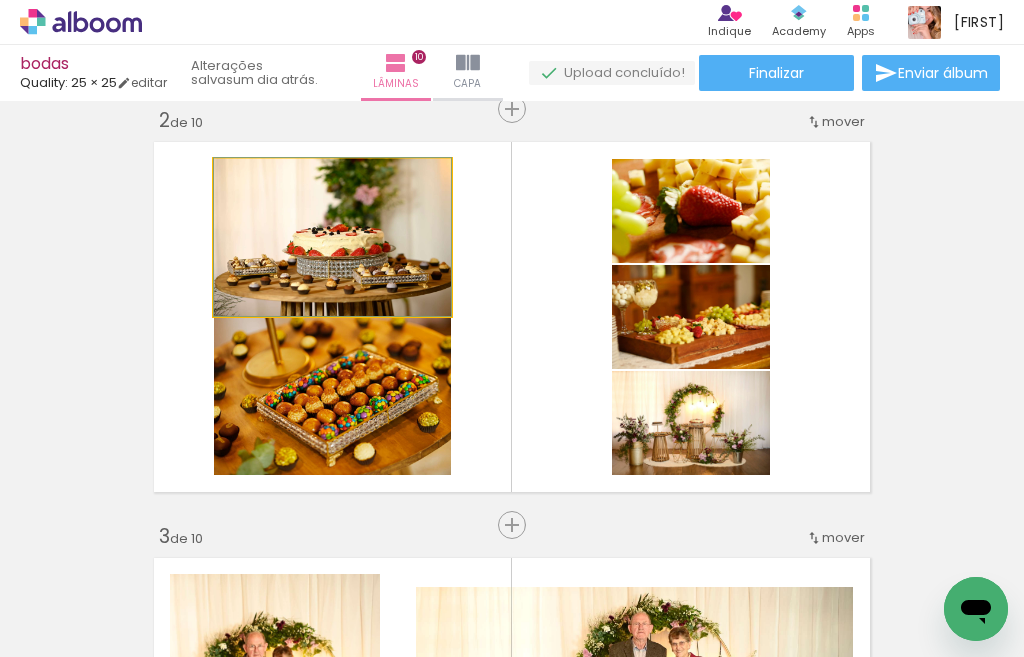 drag, startPoint x: 342, startPoint y: 253, endPoint x: 371, endPoint y: 210, distance: 51.86521 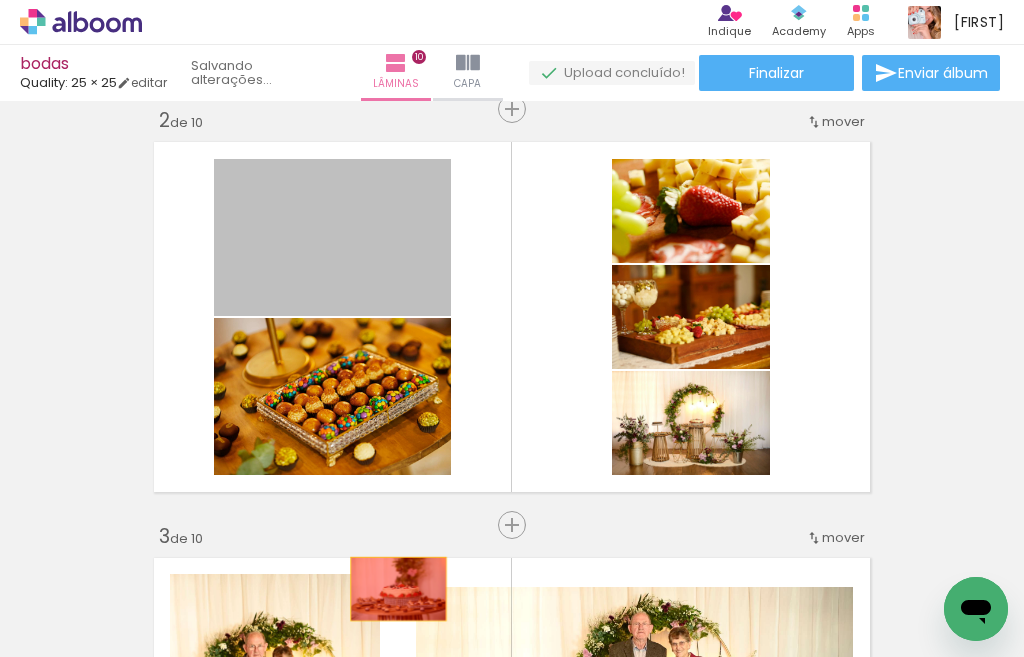 drag, startPoint x: 282, startPoint y: 243, endPoint x: 390, endPoint y: 589, distance: 362.4638 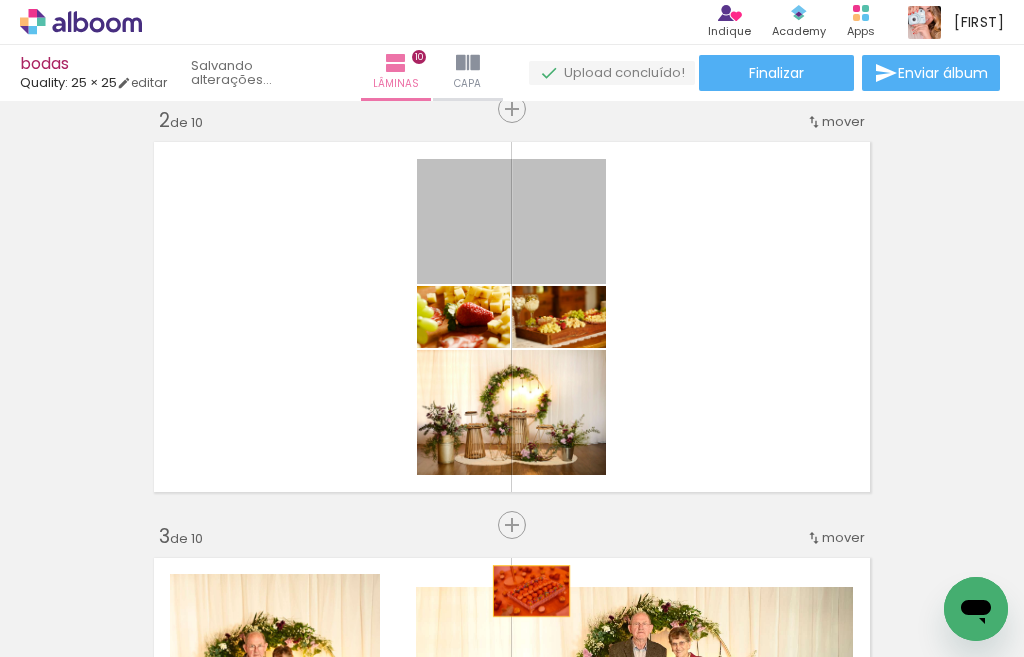 drag, startPoint x: 524, startPoint y: 227, endPoint x: 523, endPoint y: 591, distance: 364.00137 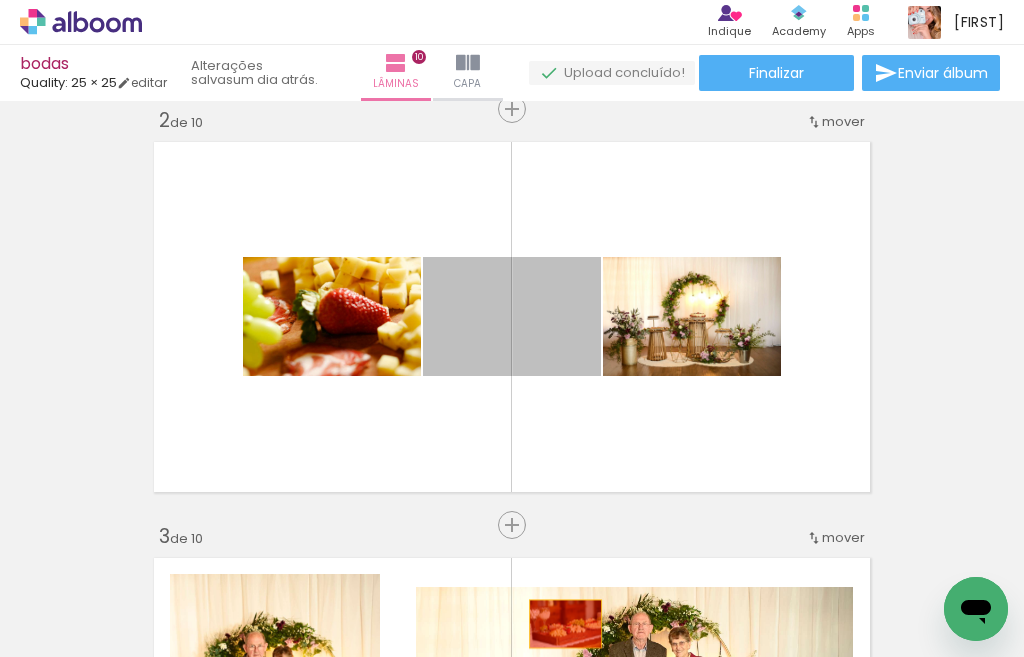 drag, startPoint x: 567, startPoint y: 330, endPoint x: 386, endPoint y: 355, distance: 182.71837 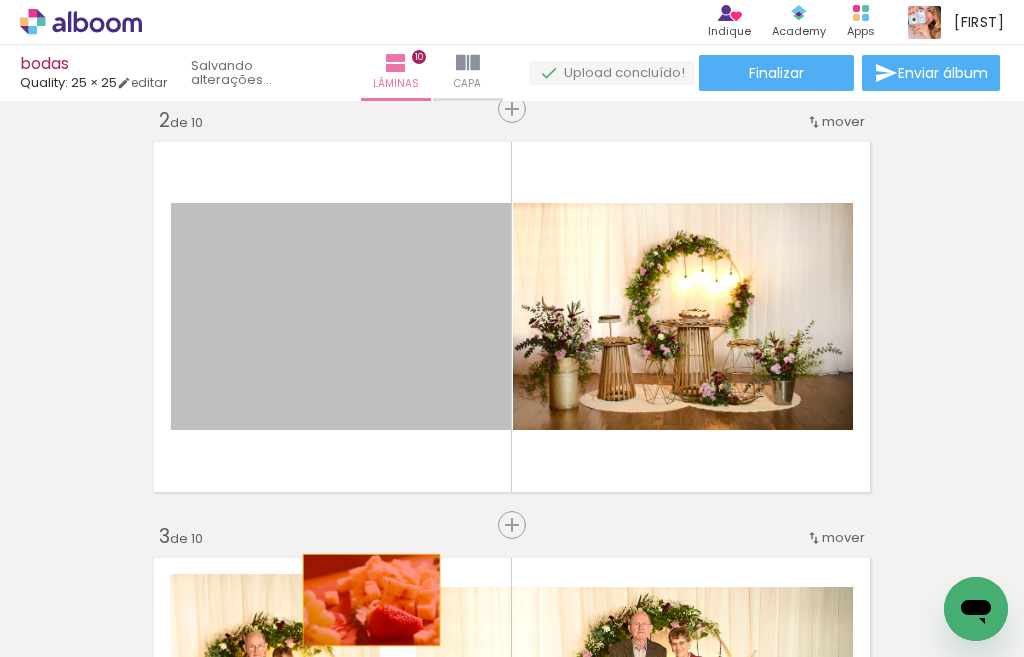 drag, startPoint x: 333, startPoint y: 329, endPoint x: 363, endPoint y: 600, distance: 272.65546 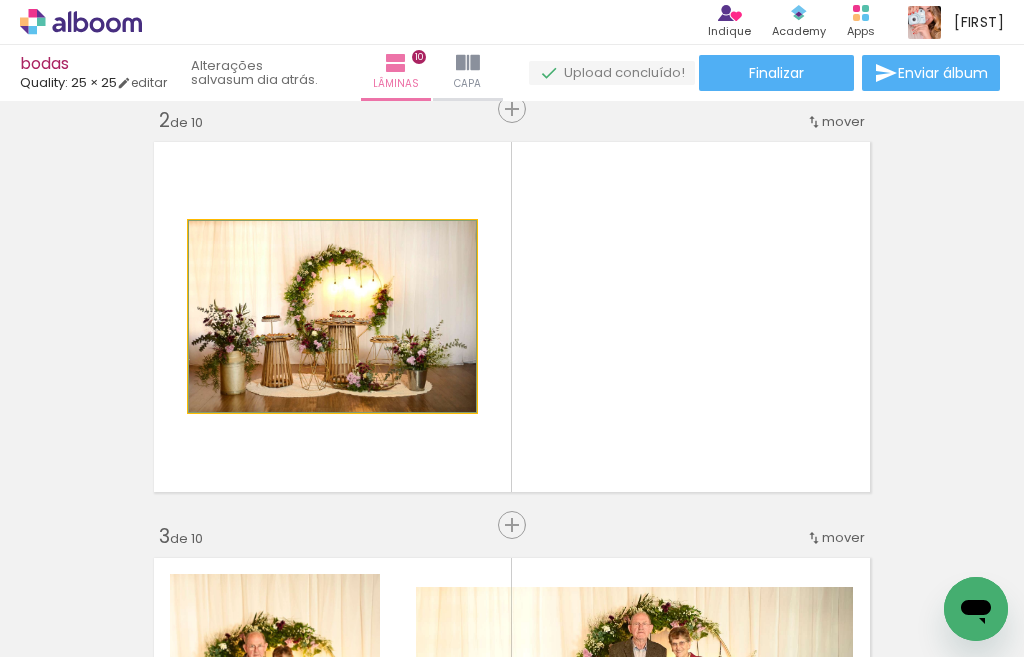 click 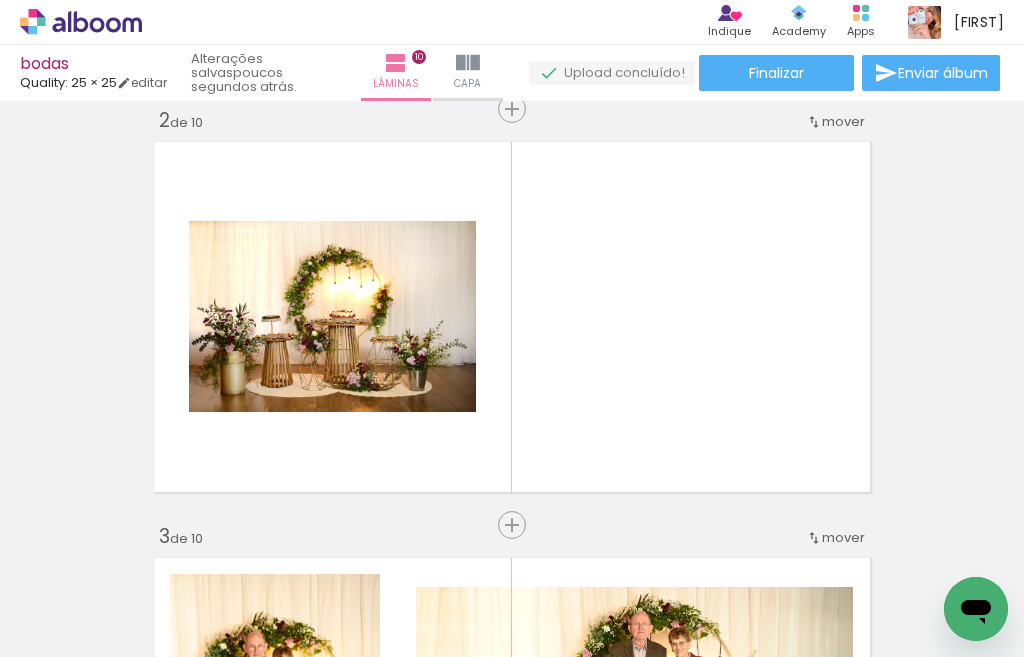 scroll, scrollTop: 0, scrollLeft: 0, axis: both 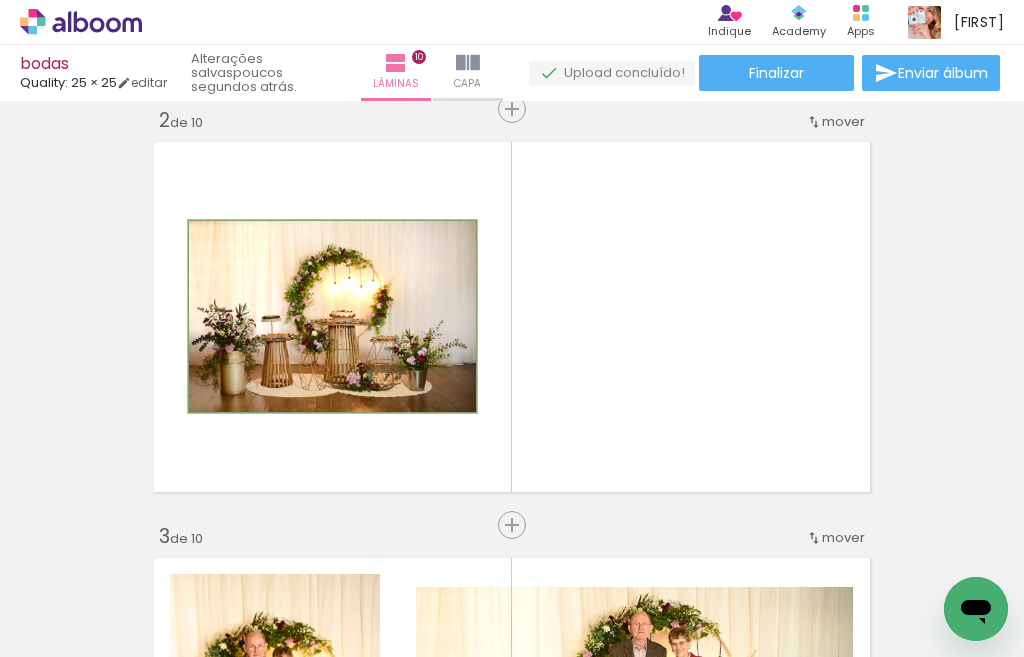 click 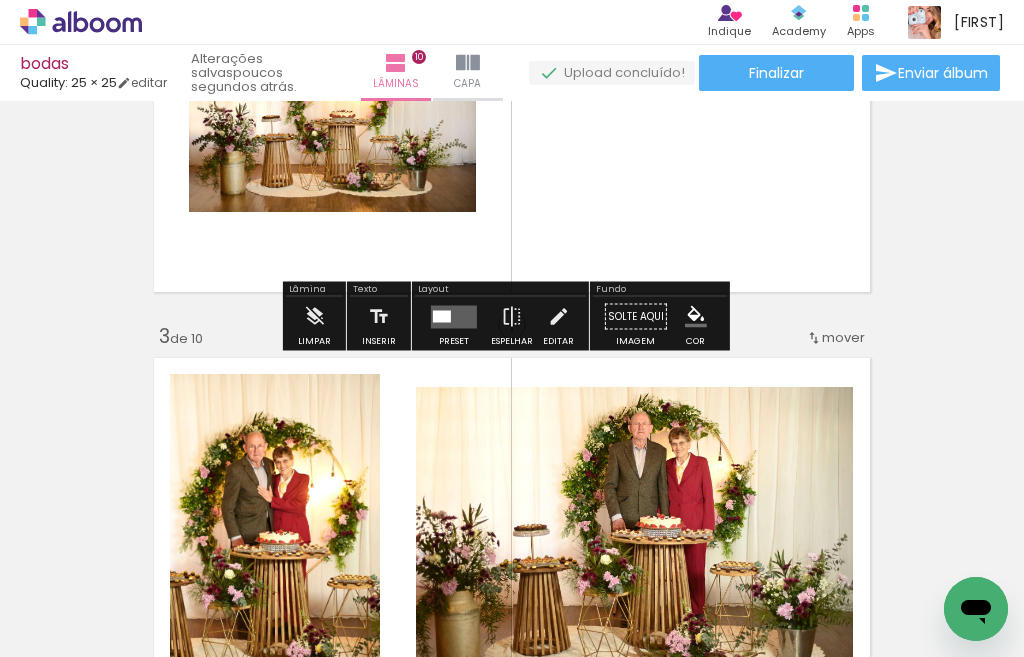 scroll, scrollTop: 541, scrollLeft: 0, axis: vertical 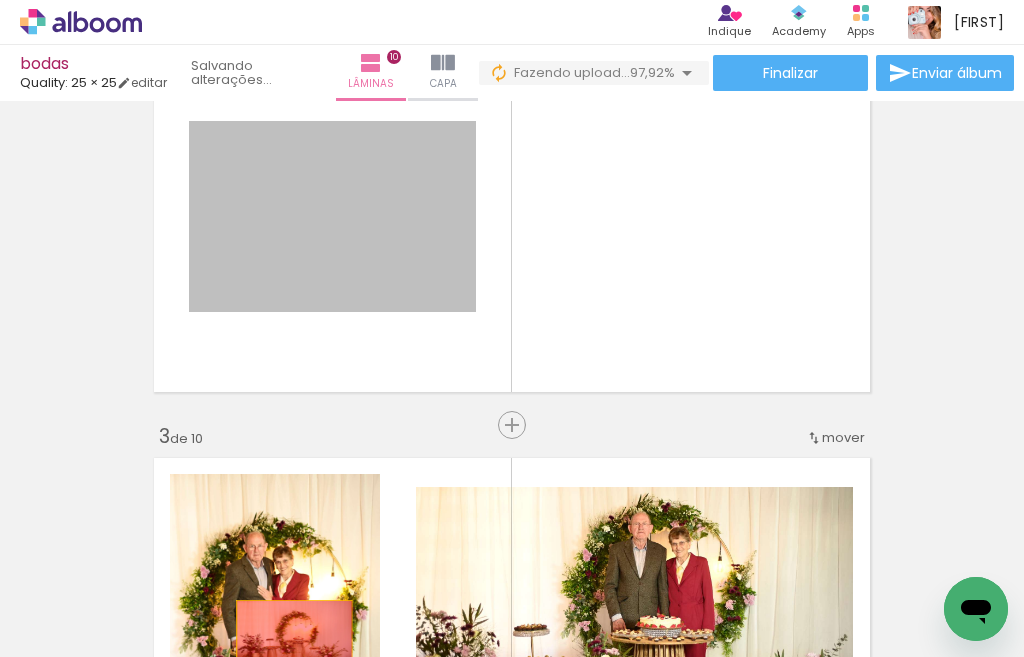 drag, startPoint x: 346, startPoint y: 231, endPoint x: 286, endPoint y: 639, distance: 412.38815 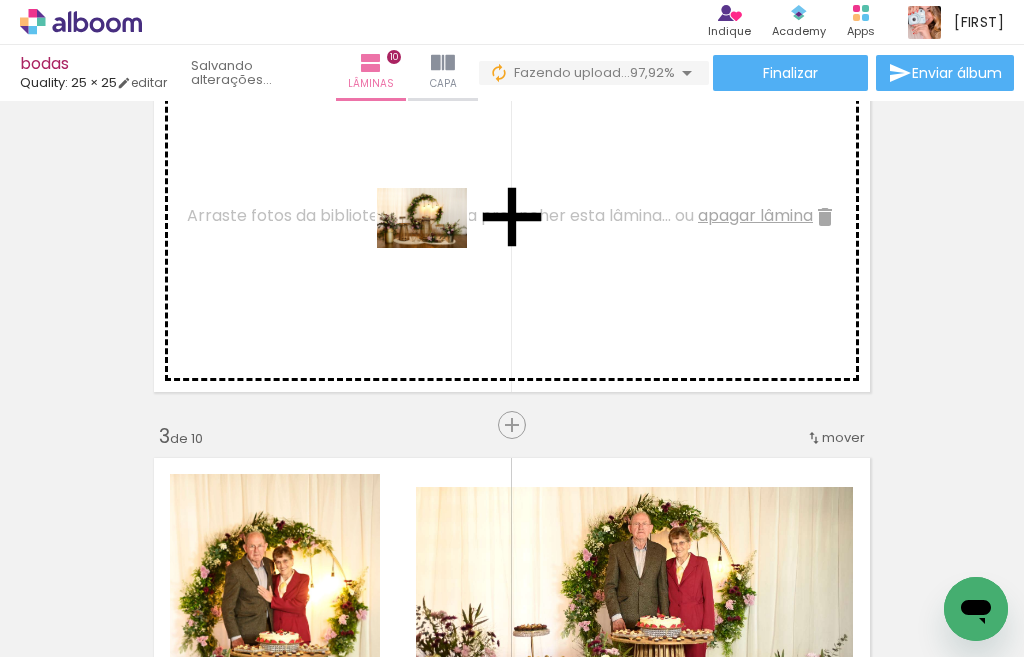 drag, startPoint x: 916, startPoint y: 607, endPoint x: 412, endPoint y: 248, distance: 618.78674 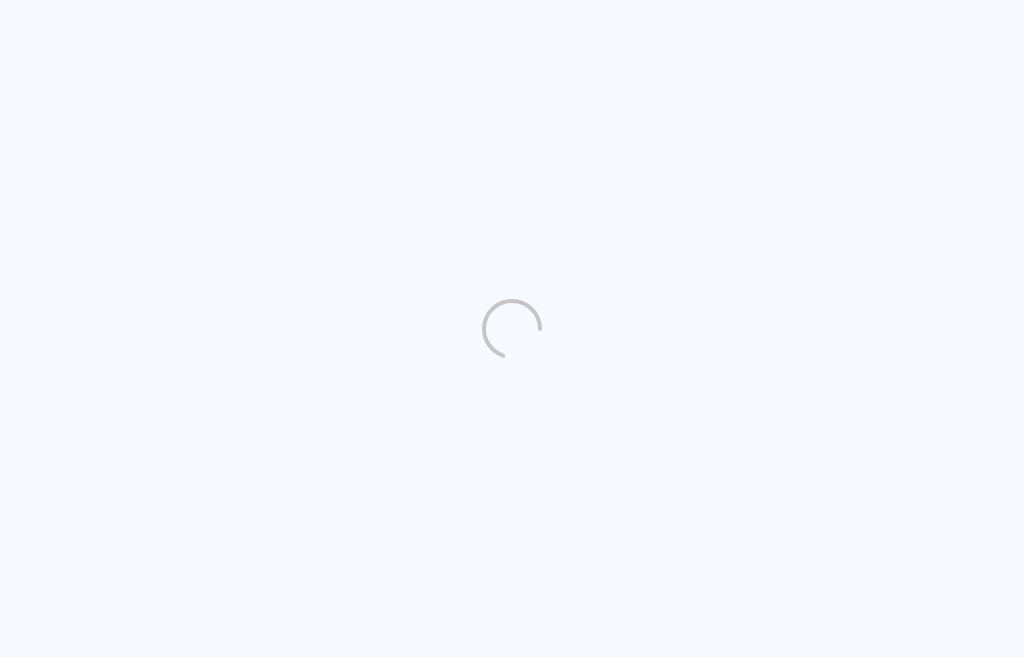 scroll, scrollTop: 0, scrollLeft: 0, axis: both 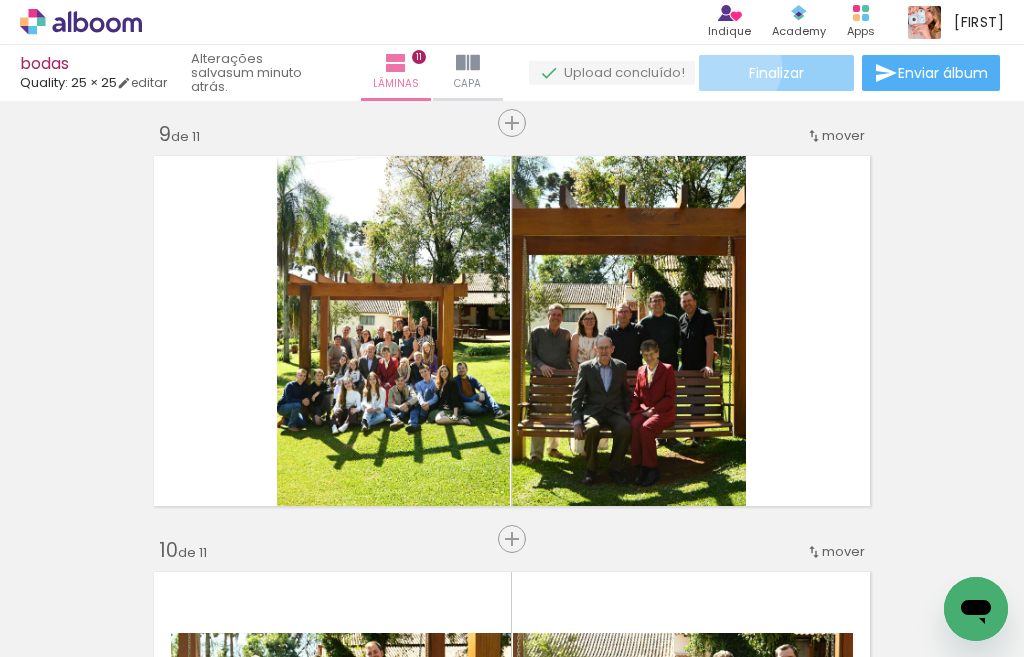 click on "Finalizar" 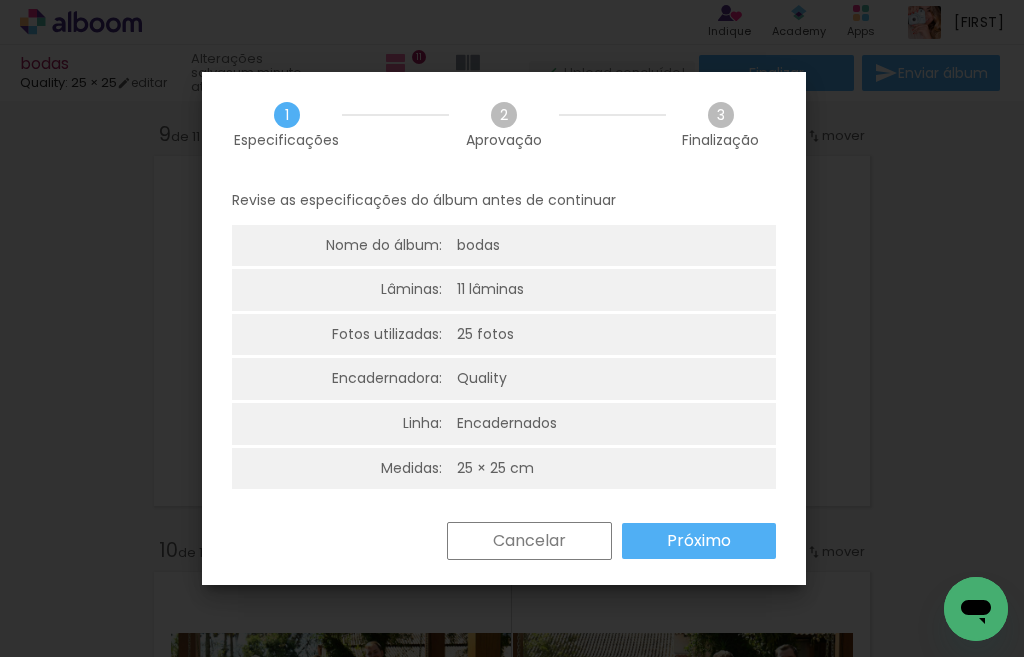 click on "Próximo" at bounding box center [0, 0] 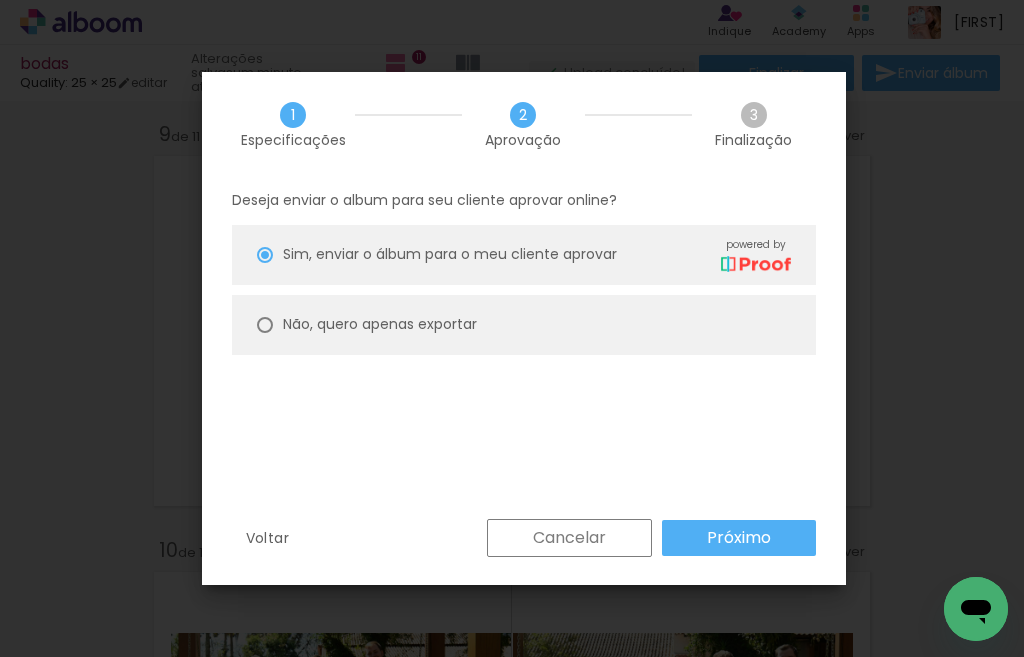 click on "Não, quero apenas exportar" at bounding box center (524, 325) 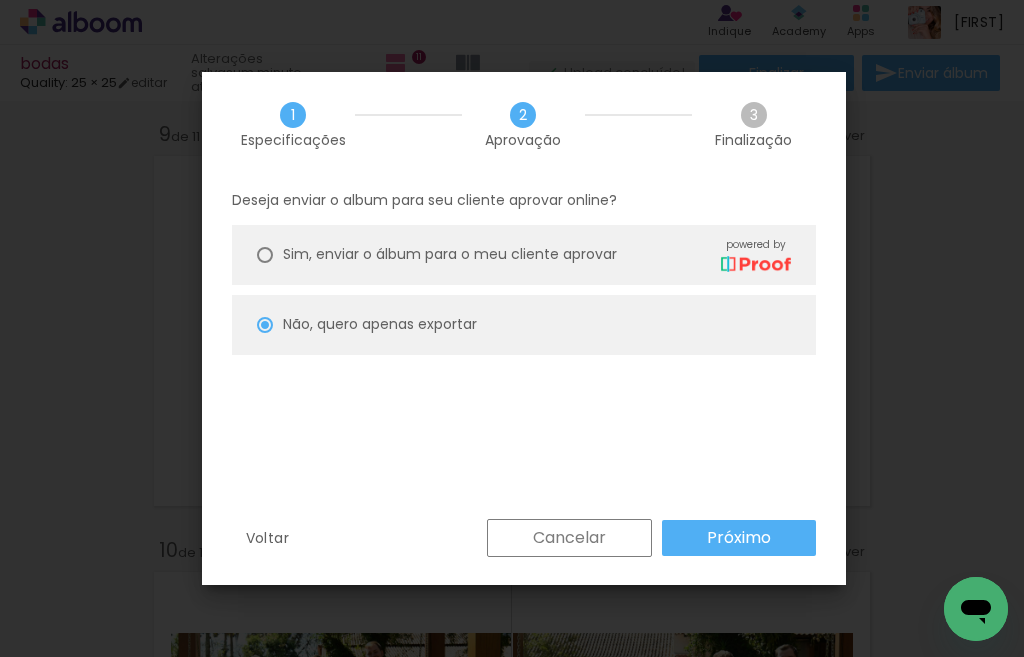 click on "Próximo" at bounding box center [739, 538] 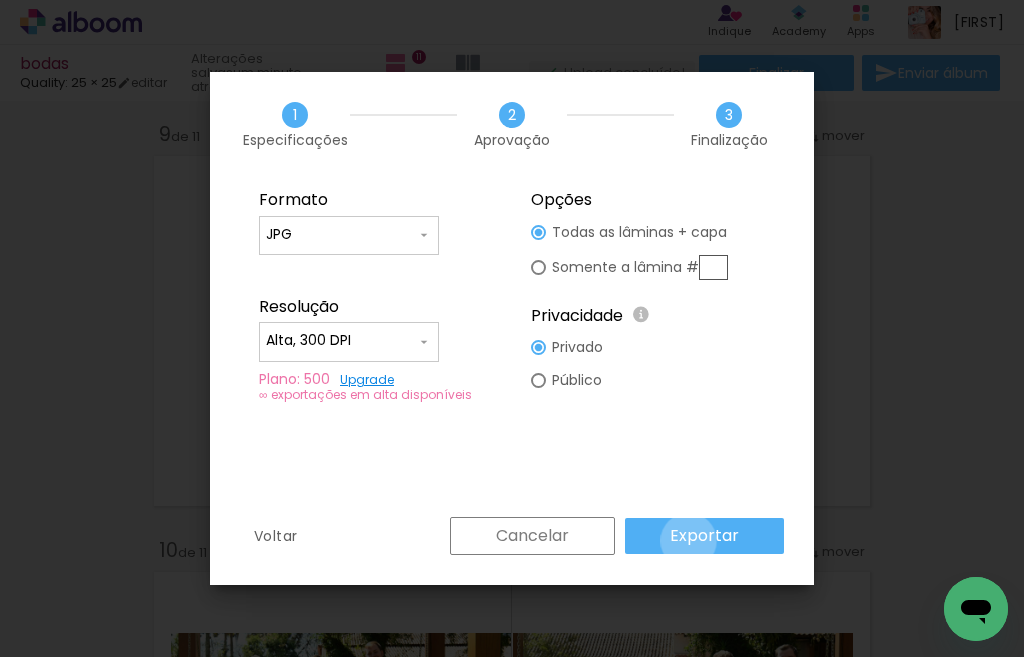 click on "Exportar" at bounding box center [0, 0] 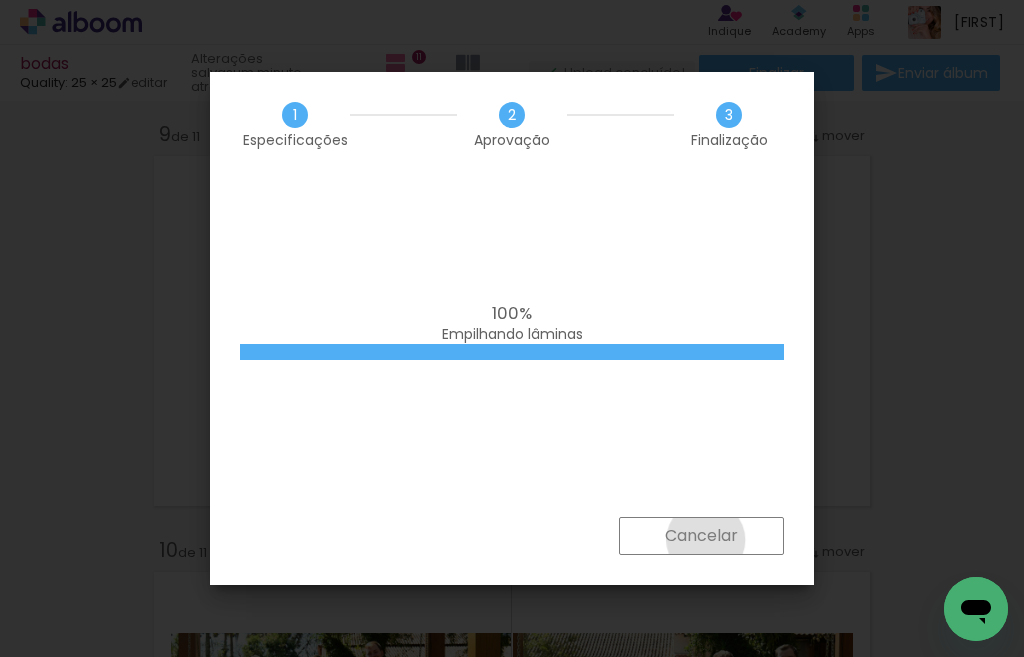 click on "Cancelar" at bounding box center (0, 0) 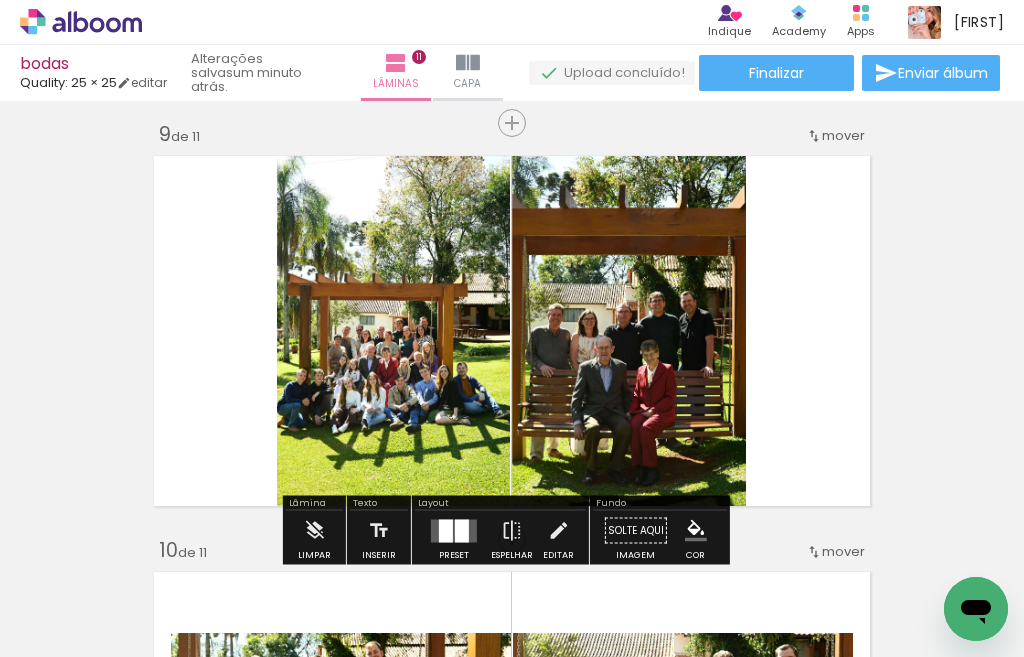 click on "Inserir lâmina 1  de 11  Inserir lâmina 2  de 11  Inserir lâmina 3  de 11  Inserir lâmina 4  de 11  Inserir lâmina 5  de 11  Inserir lâmina 6  de 11  Inserir lâmina 7  de 11  Inserir lâmina 8  de 11  Inserir lâmina 9  de 11  Inserir lâmina 10  de 11  Inserir lâmina 11  de 11" at bounding box center (512, -735) 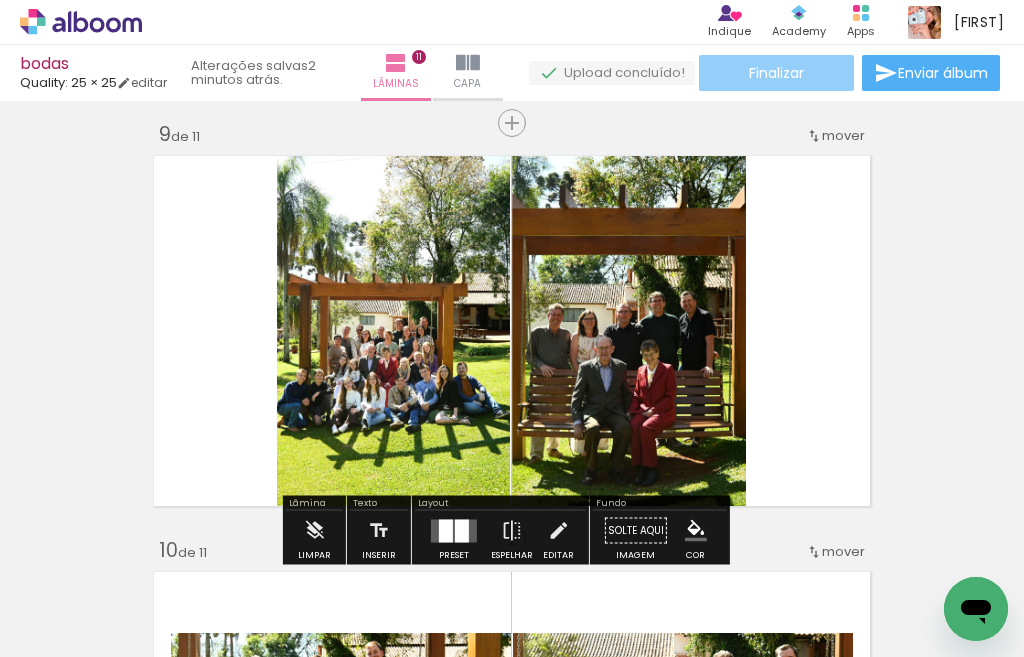 click on "Finalizar" 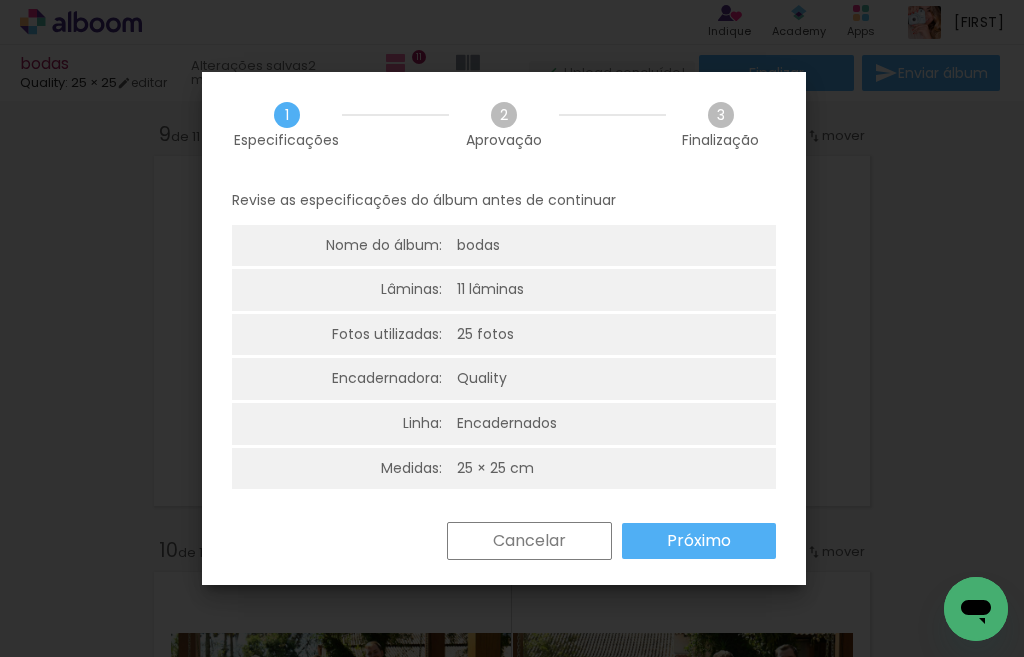 click on "Próximo" at bounding box center [0, 0] 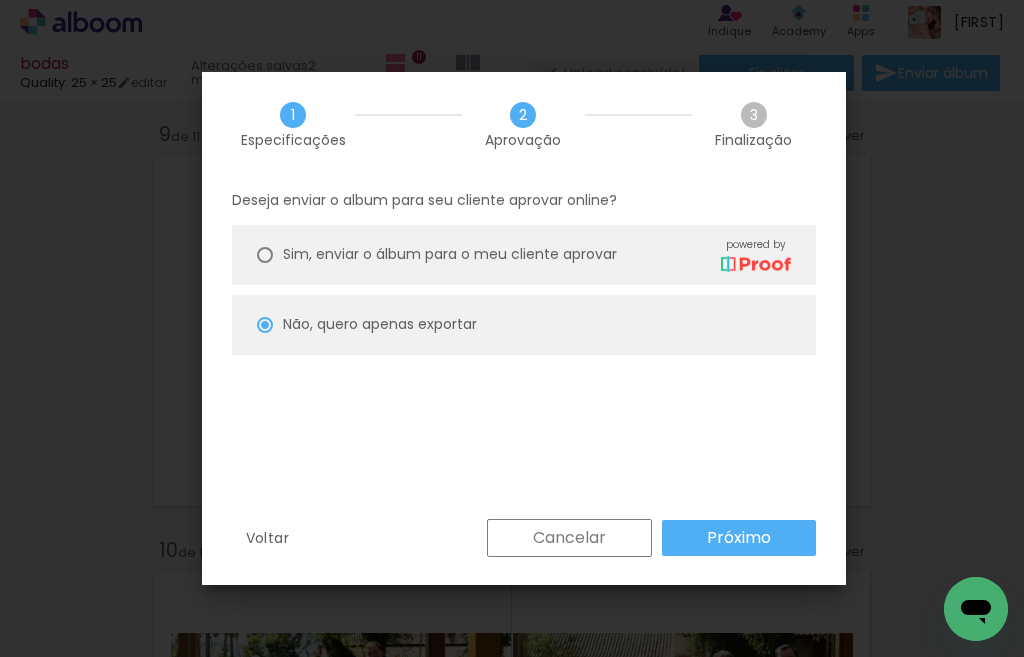 click on "Próximo" at bounding box center (739, 538) 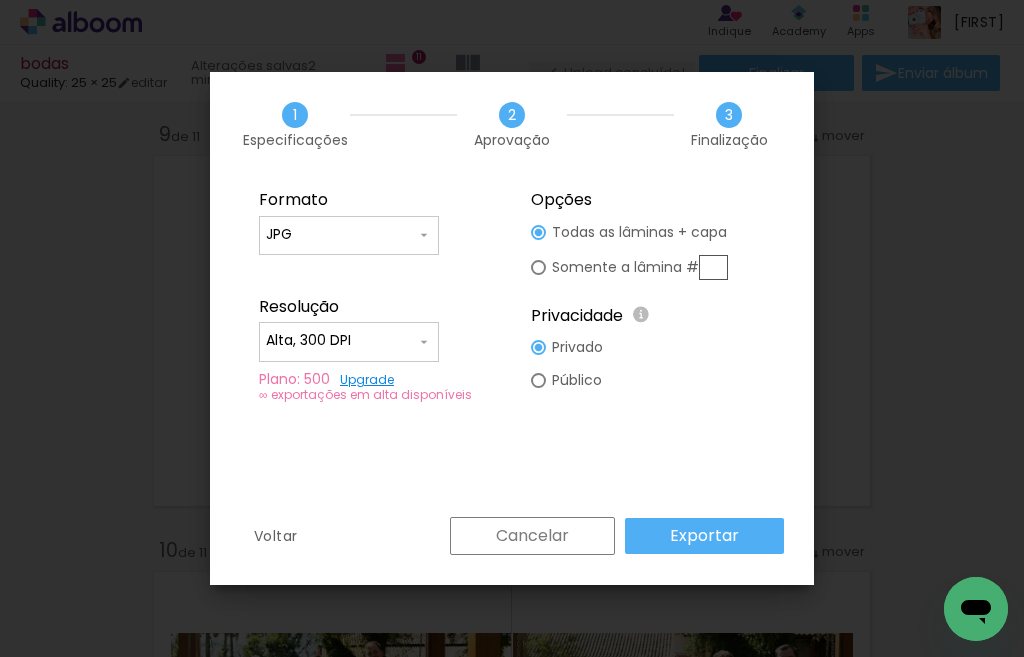 click on "Exportar" at bounding box center [0, 0] 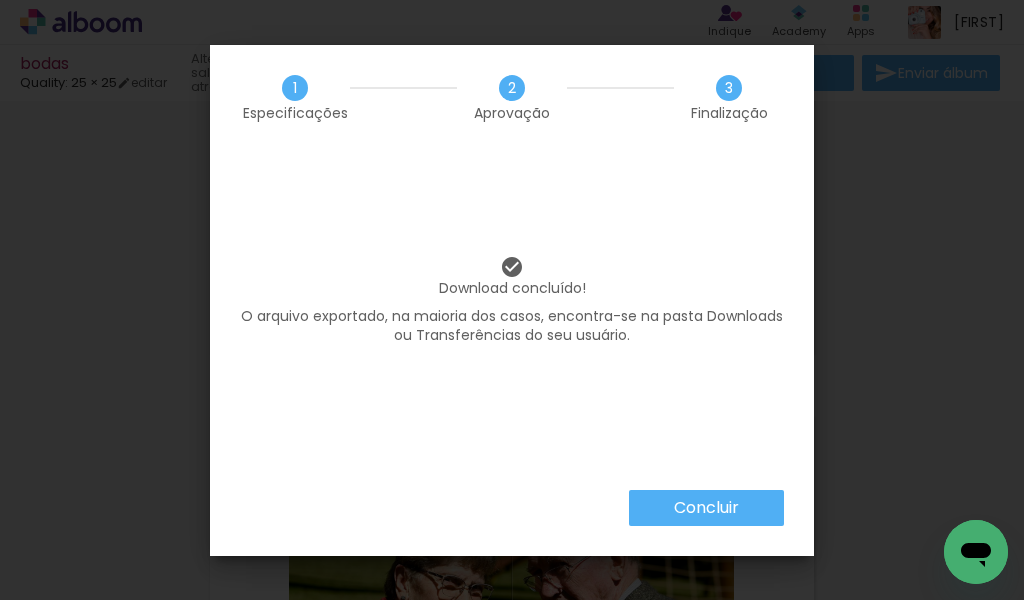 click on "Concluir" at bounding box center [0, 0] 